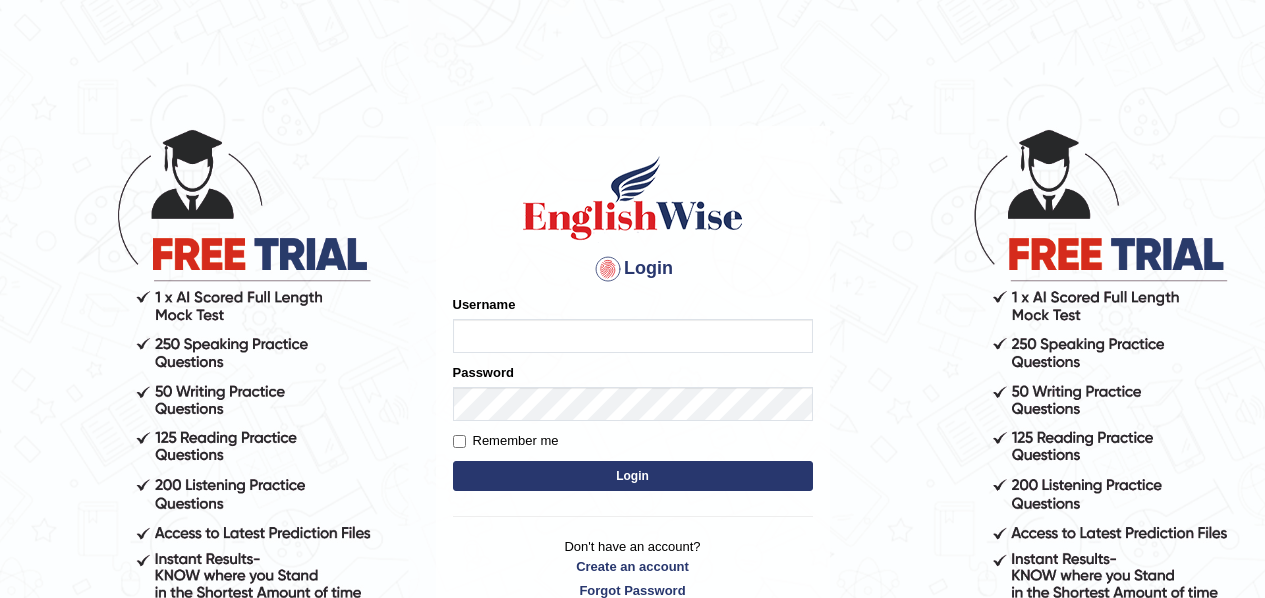 scroll, scrollTop: 0, scrollLeft: 0, axis: both 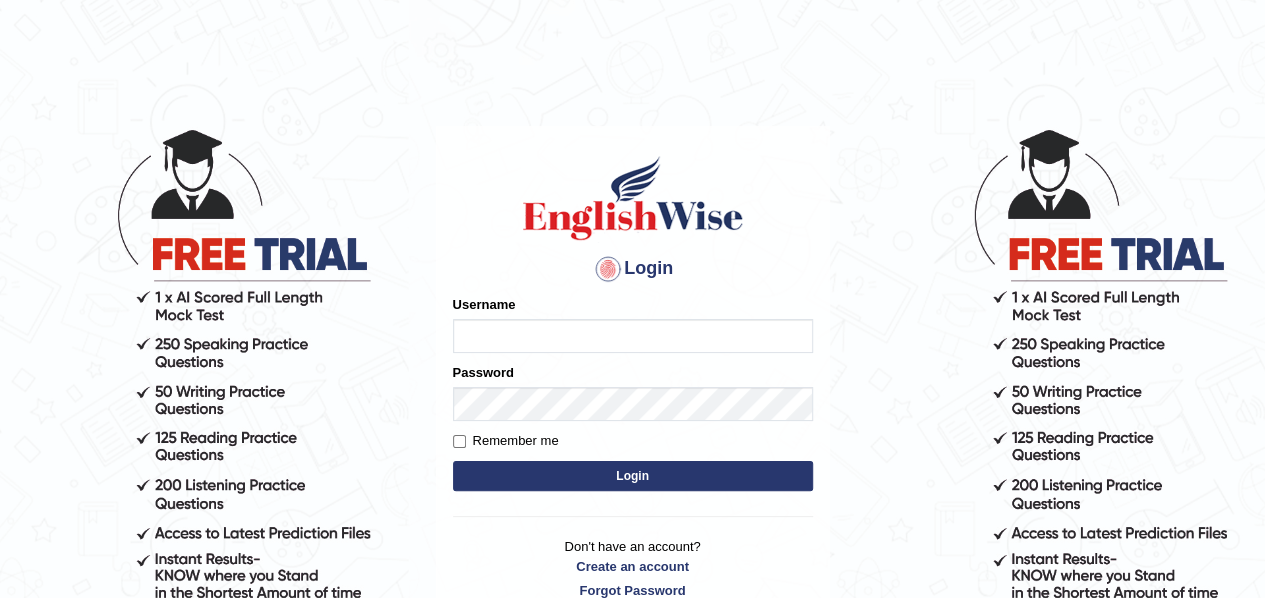 click on "Username" at bounding box center [633, 336] 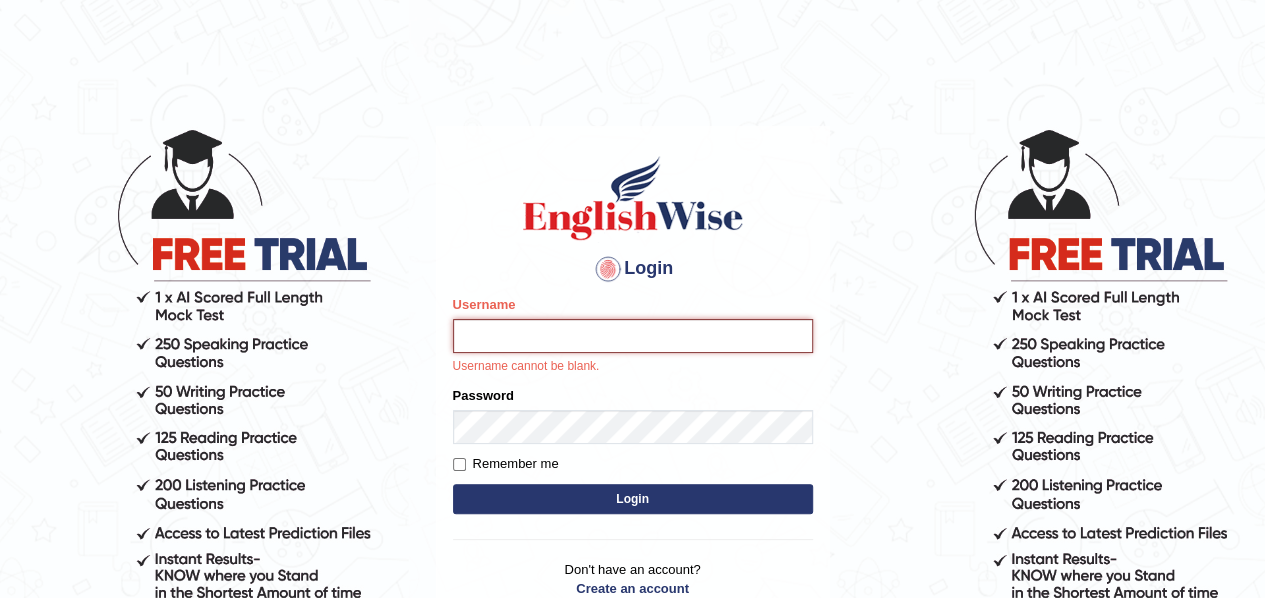 type on "samjoon" 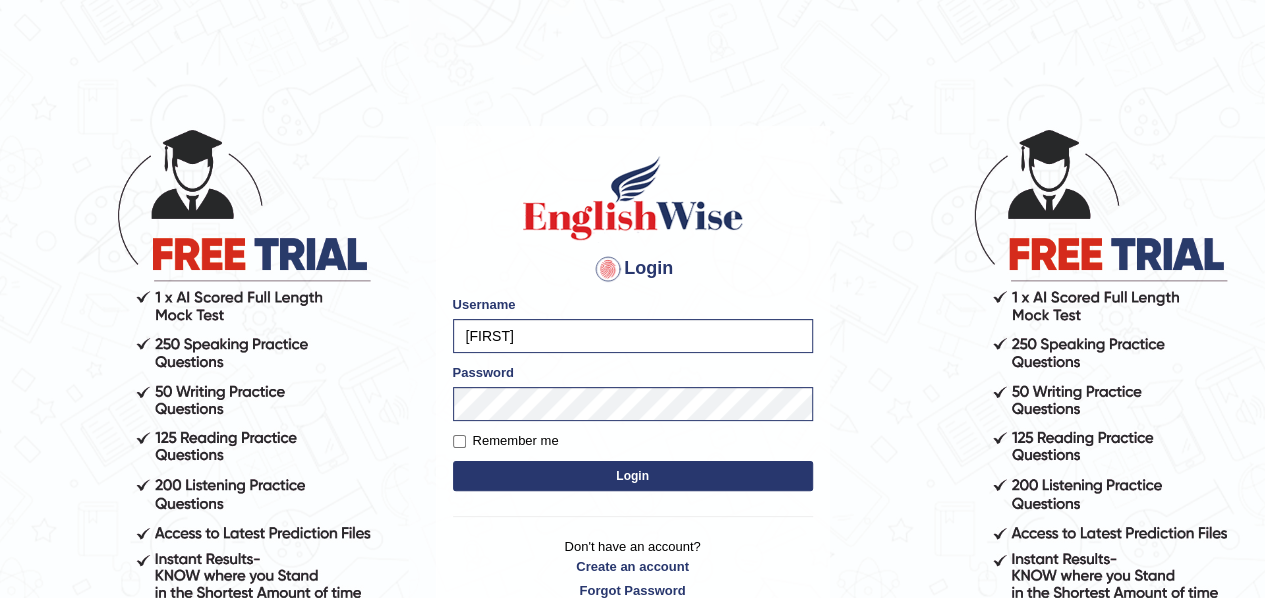 click on "Login" at bounding box center (633, 476) 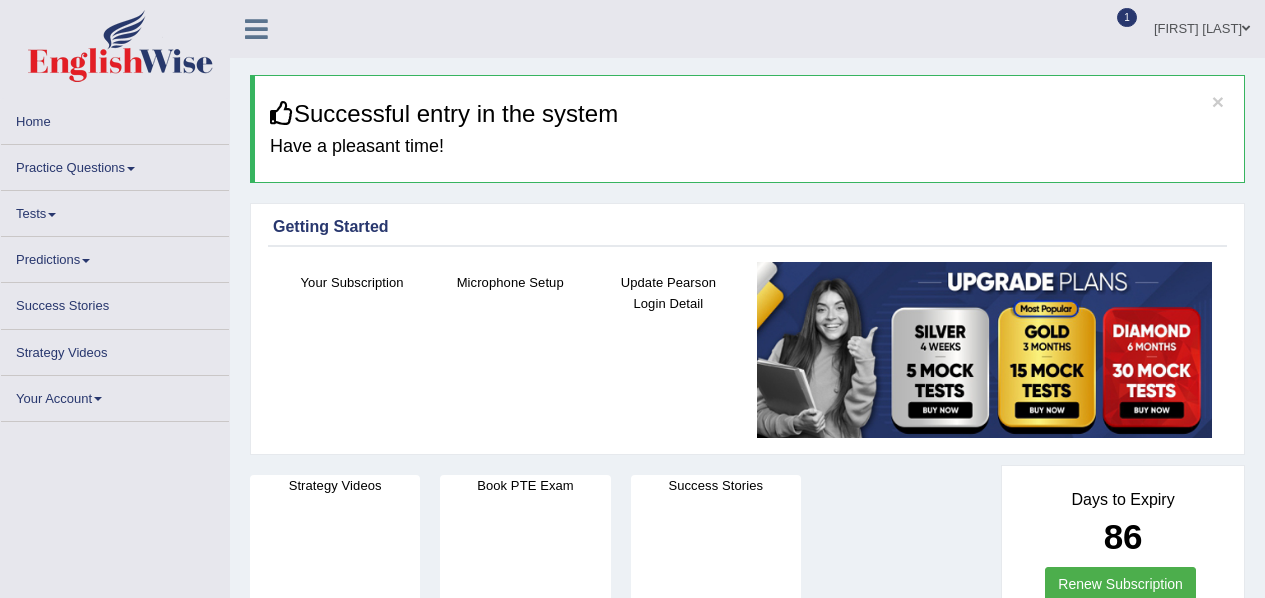 scroll, scrollTop: 0, scrollLeft: 0, axis: both 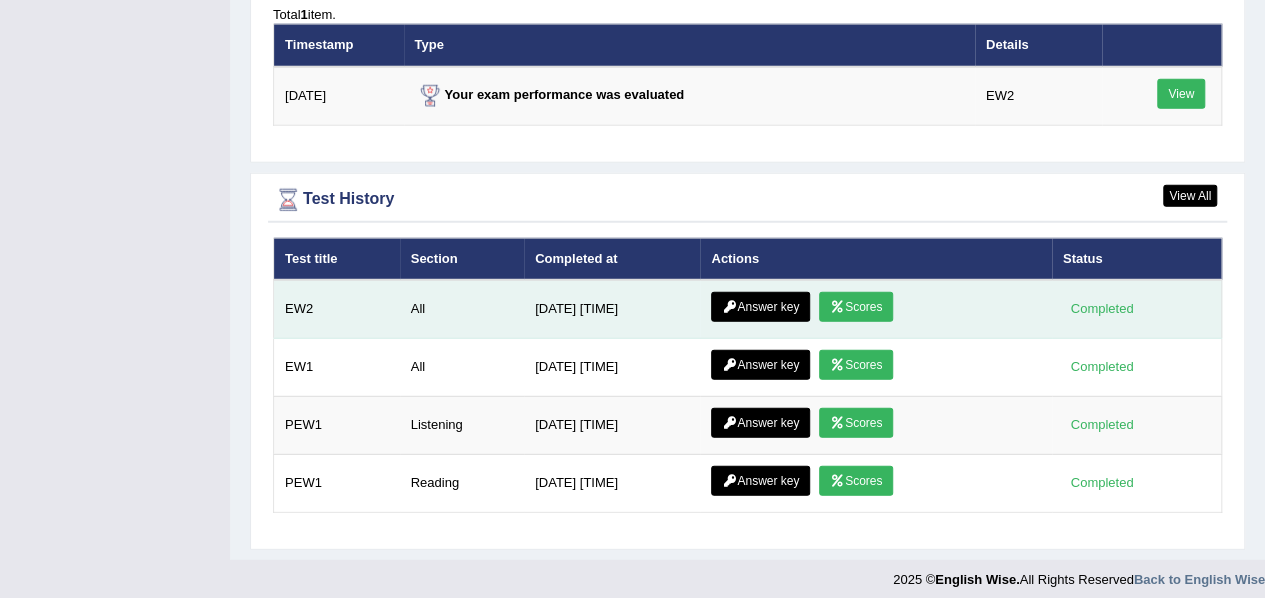 click on "Scores" at bounding box center (856, 307) 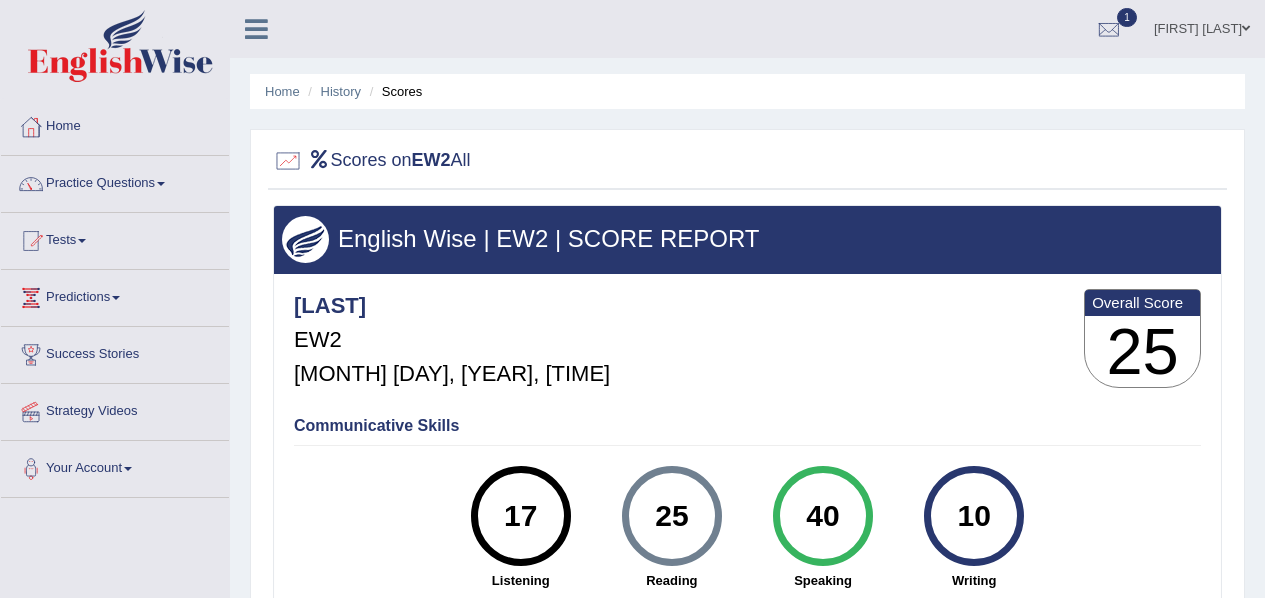 scroll, scrollTop: 0, scrollLeft: 0, axis: both 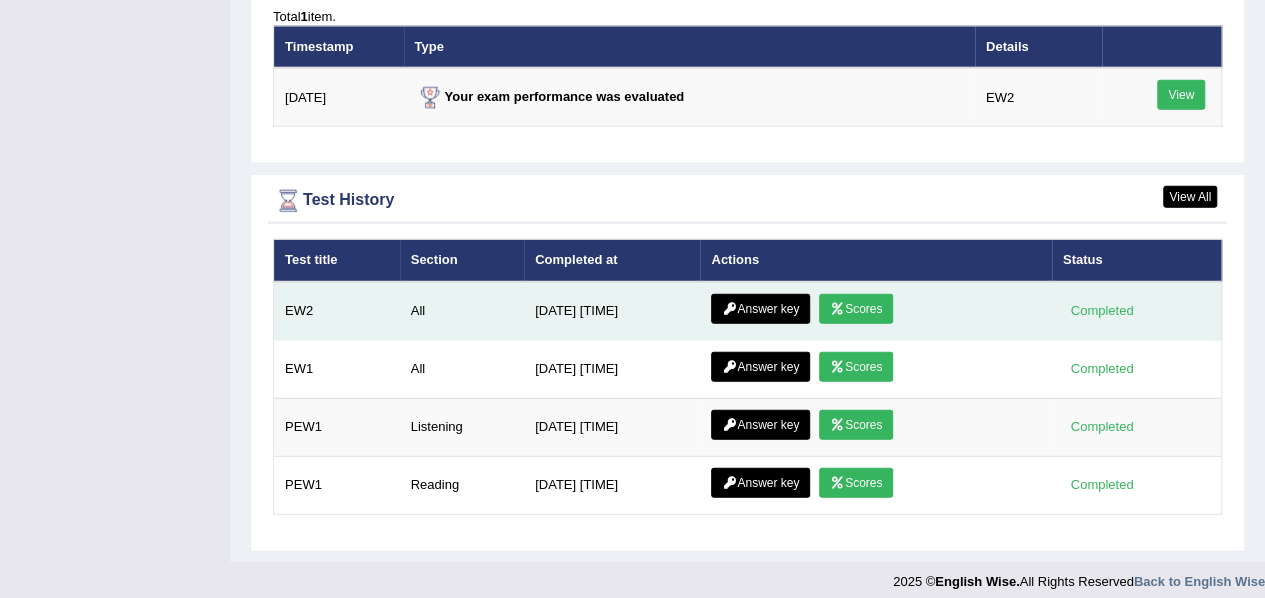click on "Answer key" at bounding box center (760, 309) 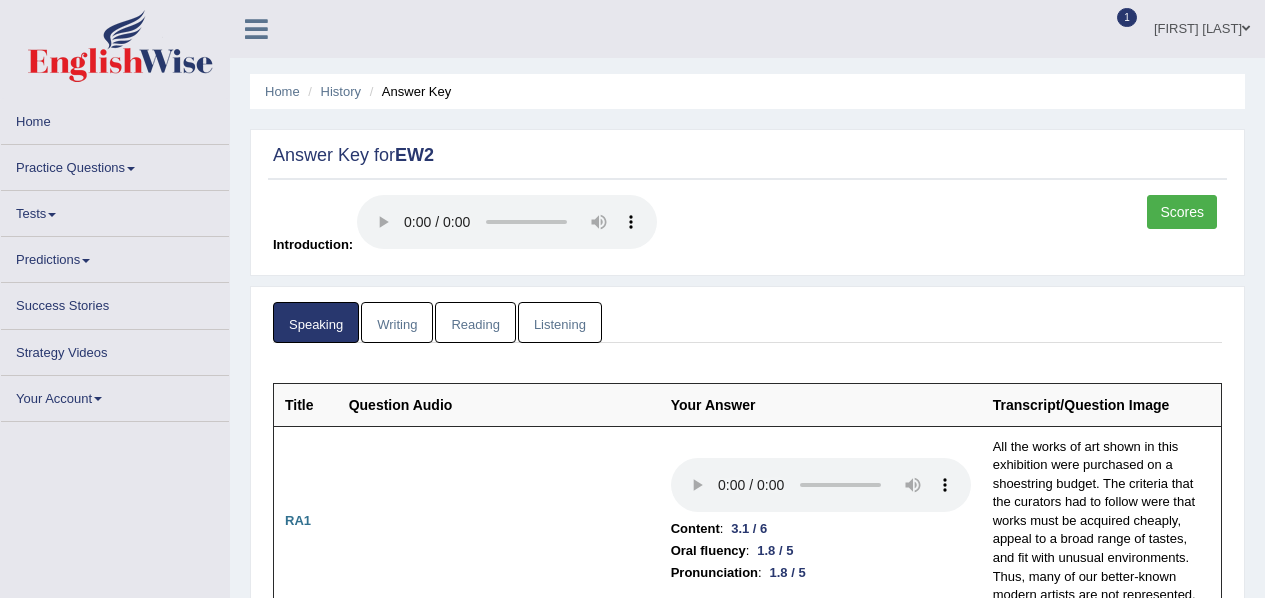 scroll, scrollTop: 0, scrollLeft: 0, axis: both 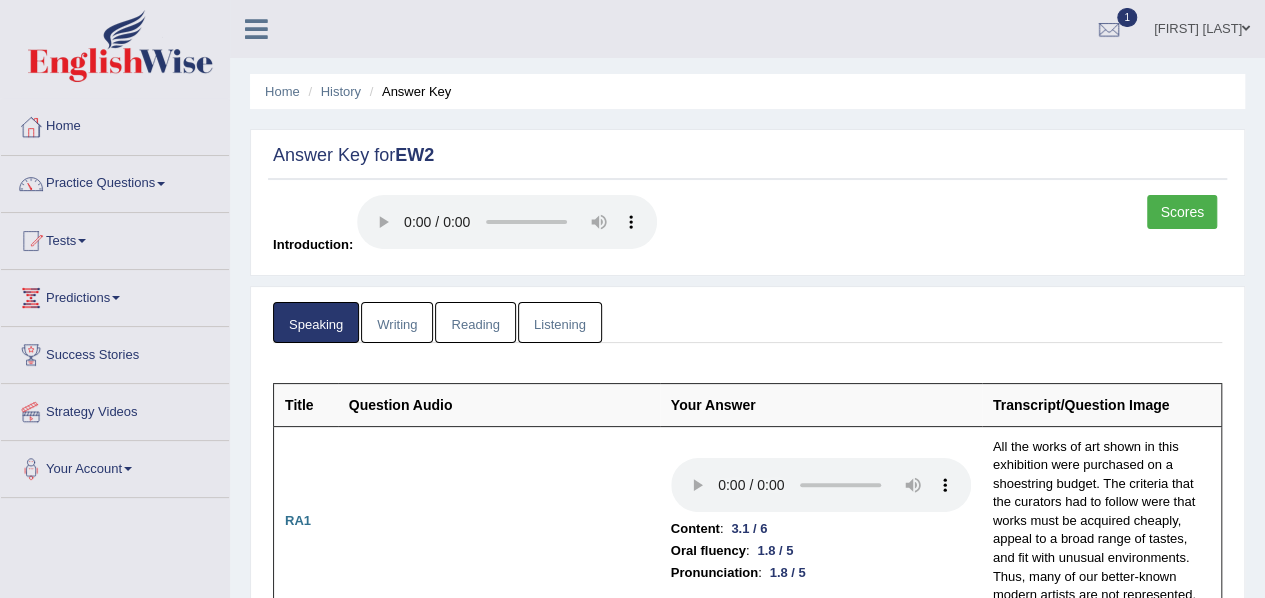 click on "Writing" at bounding box center [397, 322] 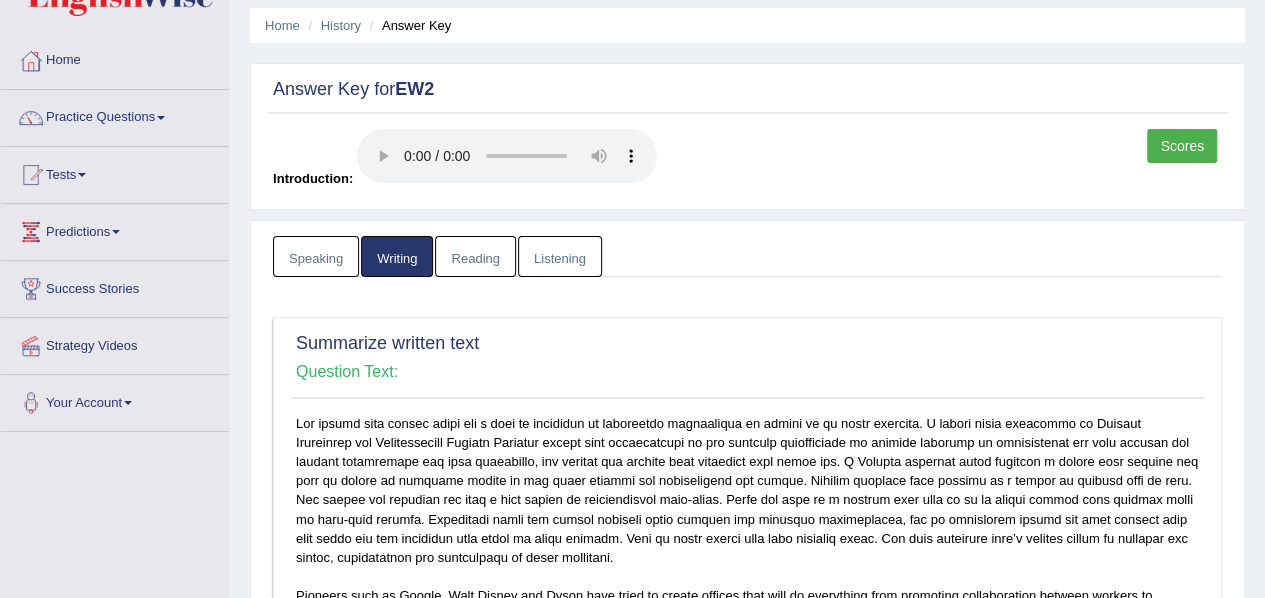 scroll, scrollTop: 0, scrollLeft: 0, axis: both 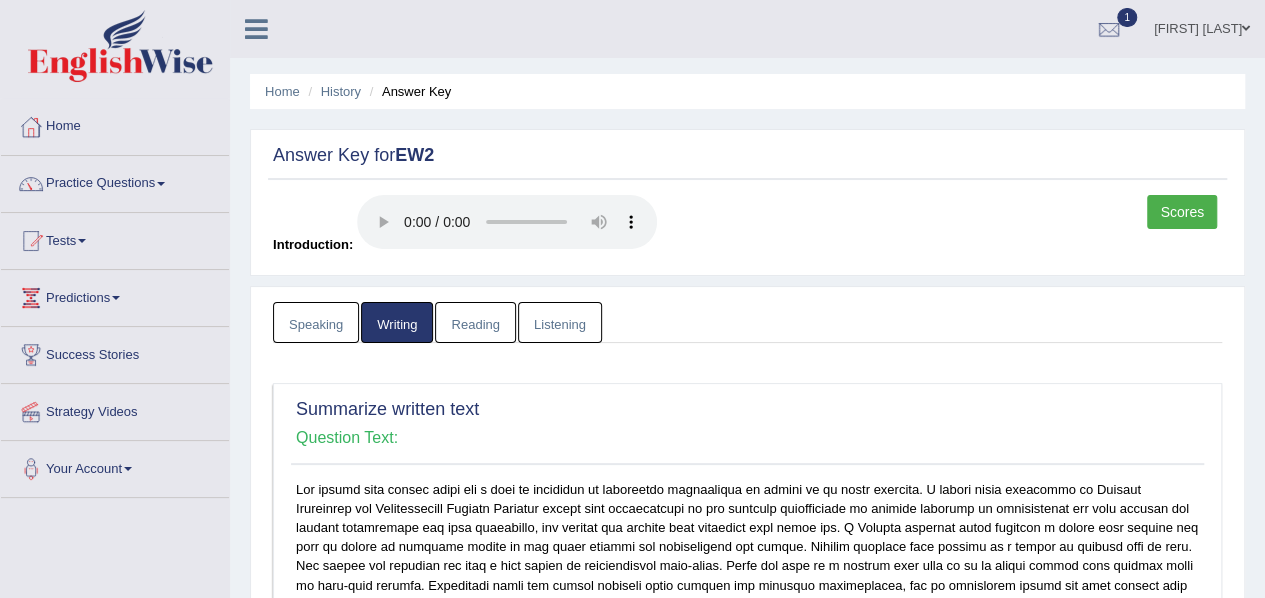 click on "Reading" at bounding box center (475, 322) 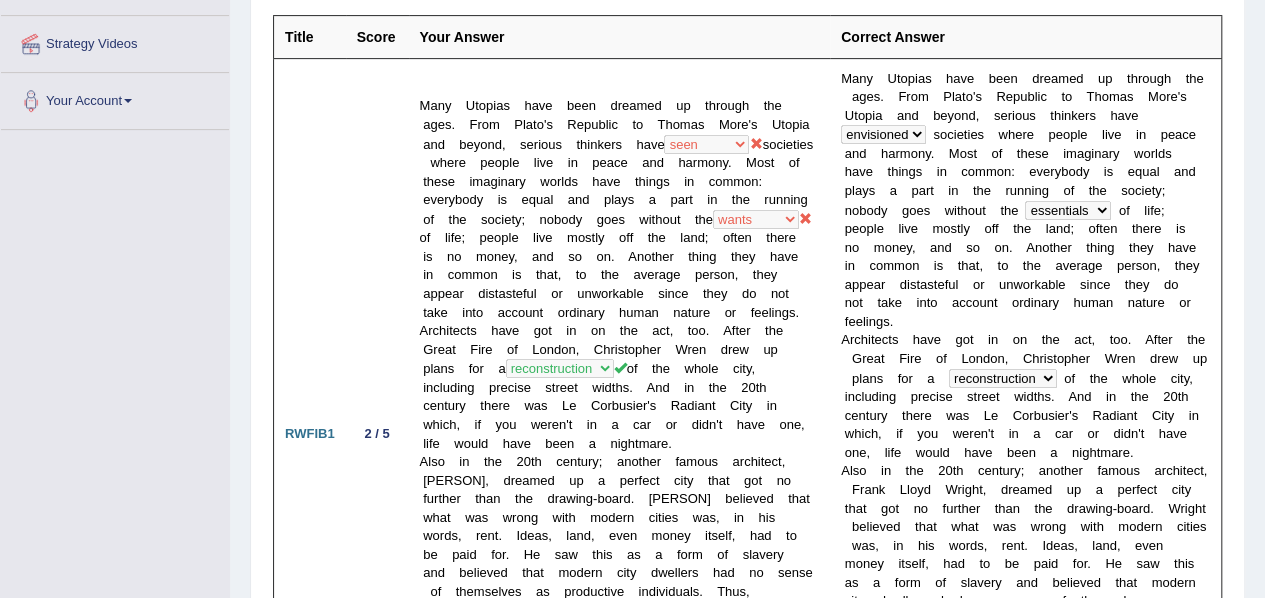 scroll, scrollTop: 0, scrollLeft: 0, axis: both 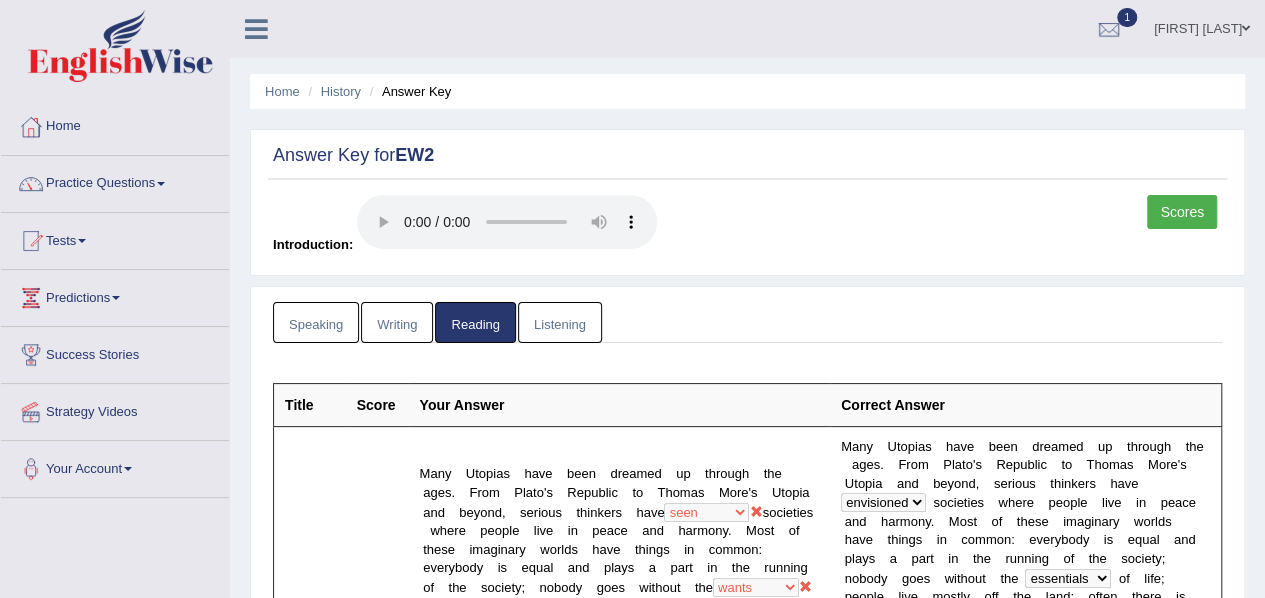 click on "Listening" at bounding box center [560, 322] 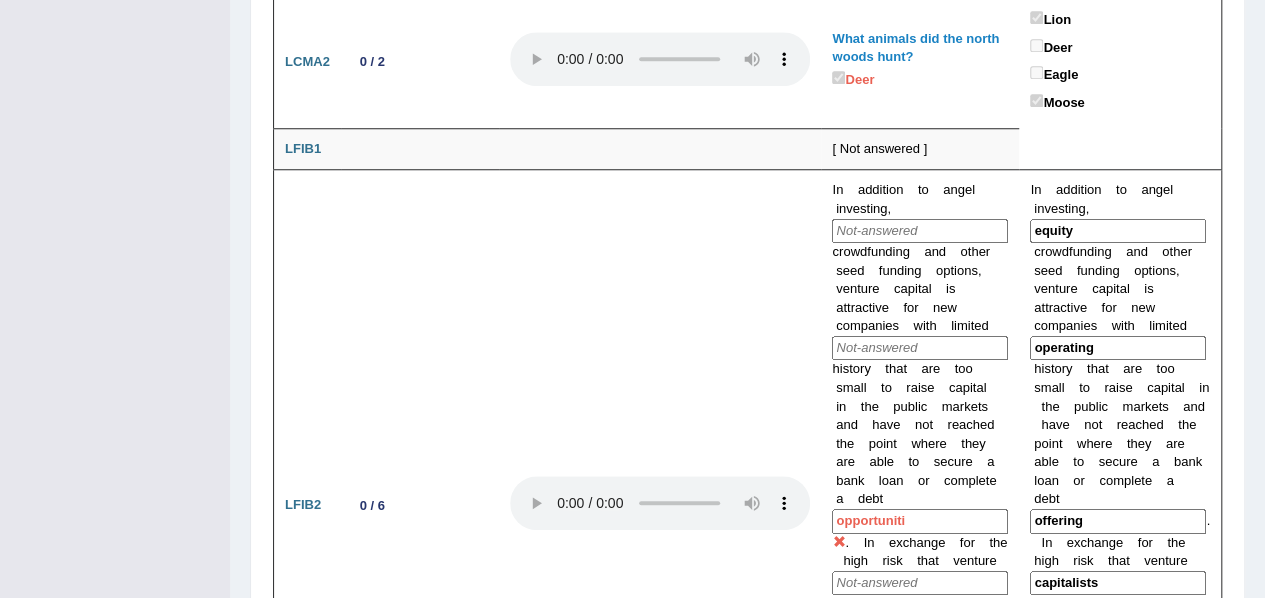 scroll, scrollTop: 0, scrollLeft: 0, axis: both 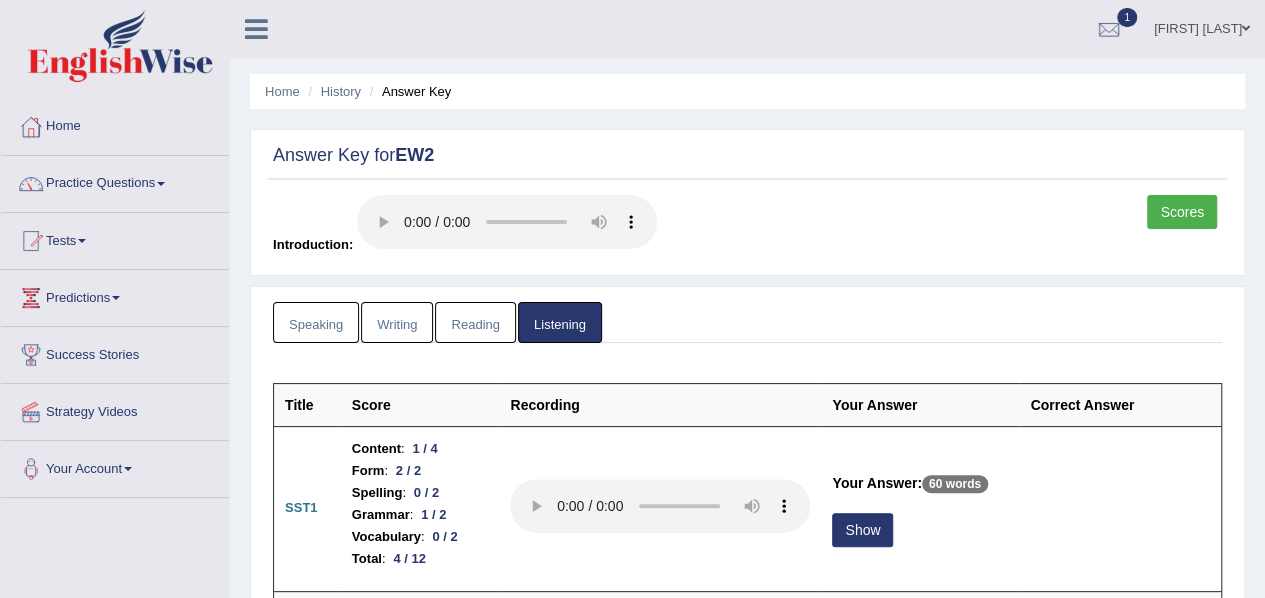 click on "Scores" at bounding box center (1182, 212) 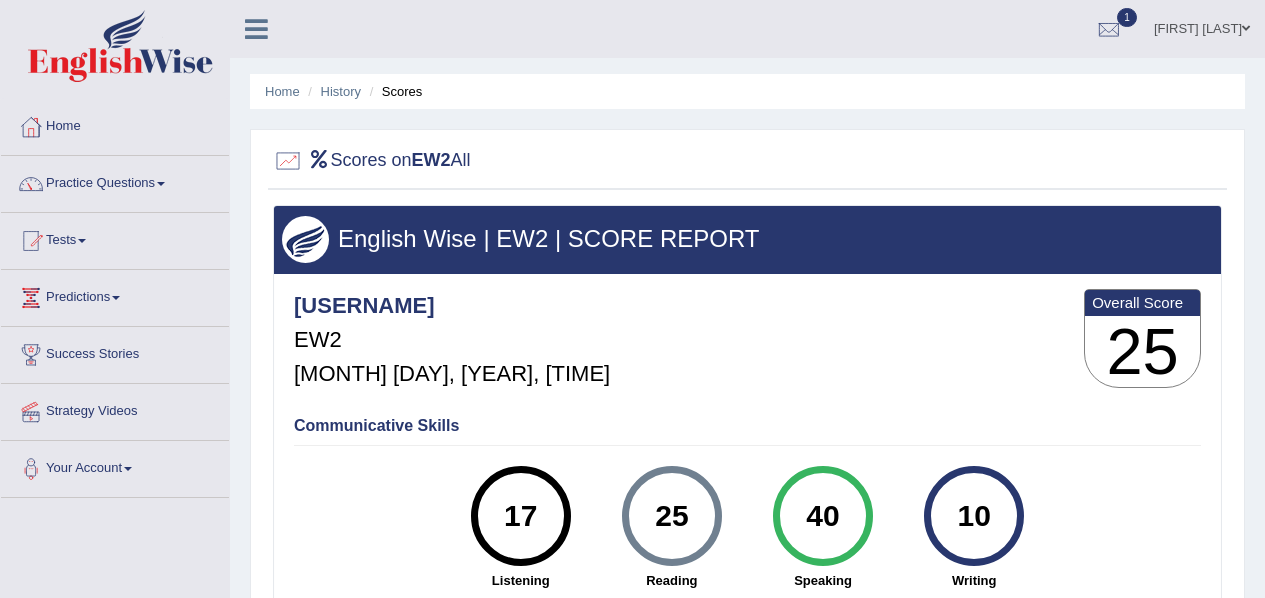 scroll, scrollTop: 0, scrollLeft: 0, axis: both 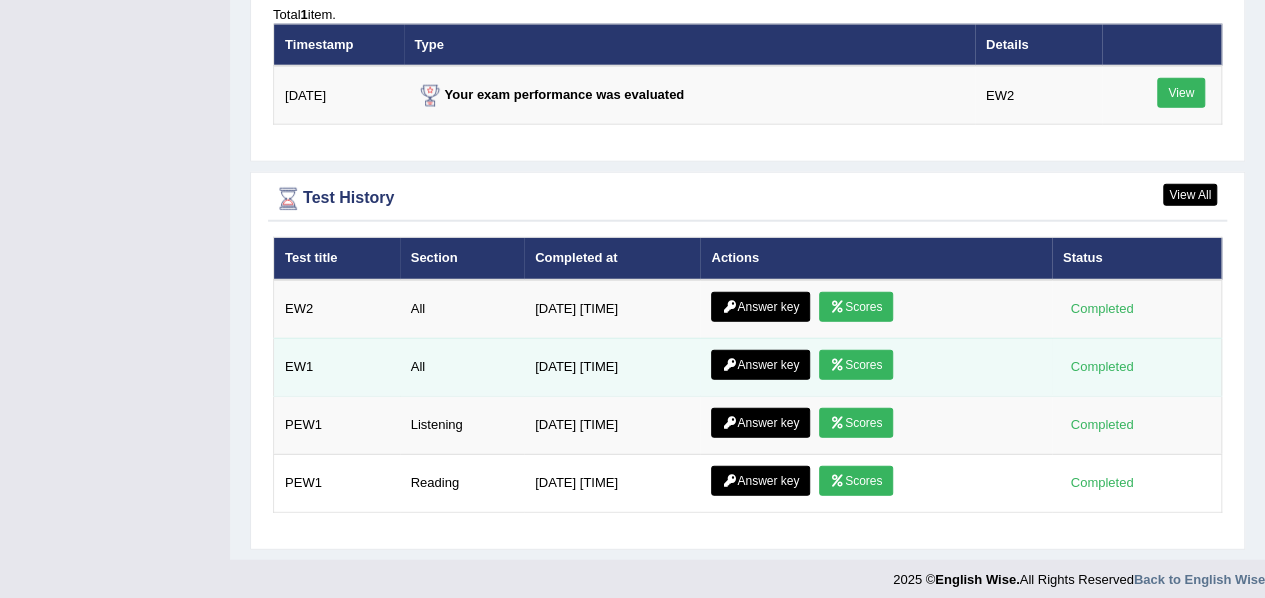 click on "Scores" at bounding box center (856, 365) 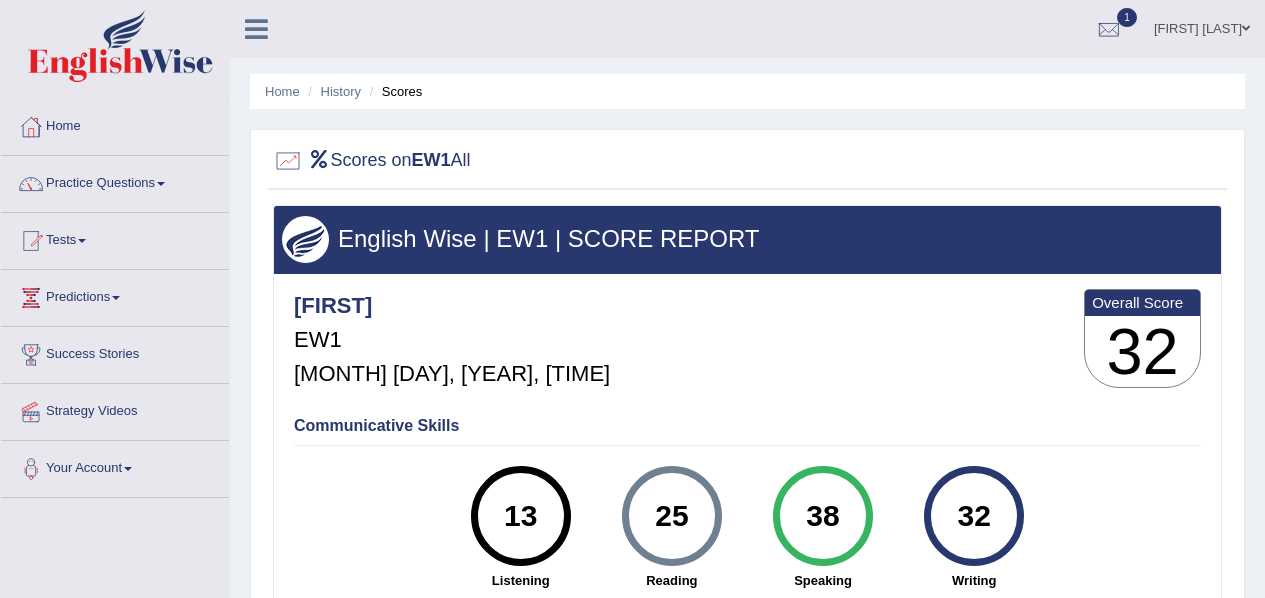scroll, scrollTop: 0, scrollLeft: 0, axis: both 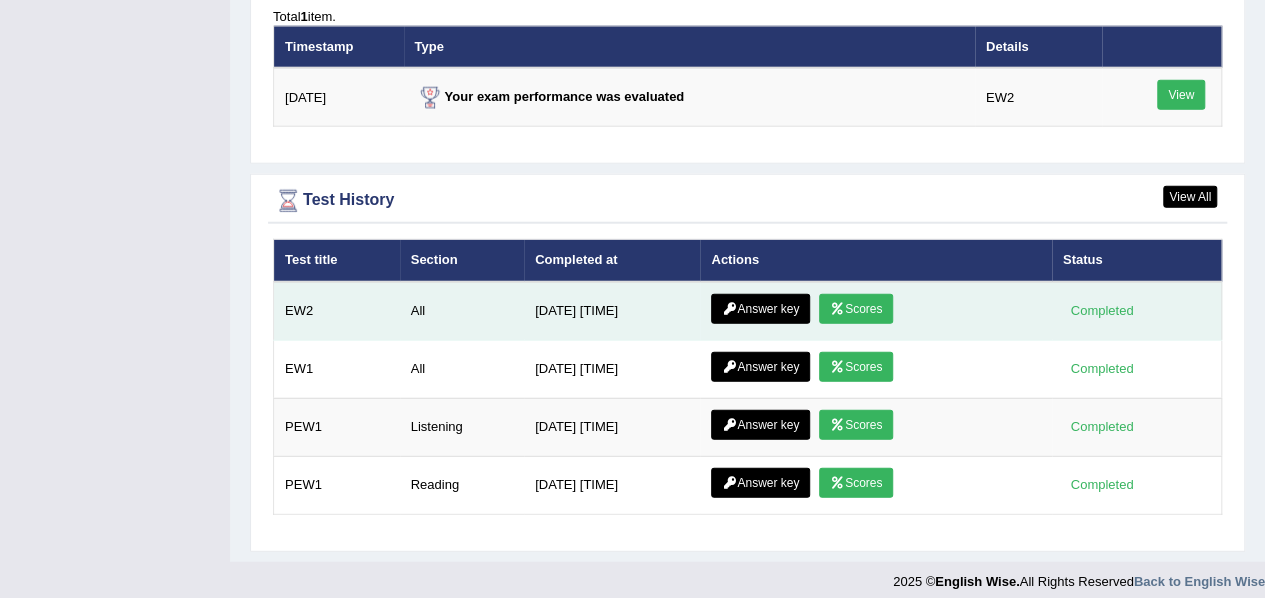 click on "Scores" at bounding box center [856, 309] 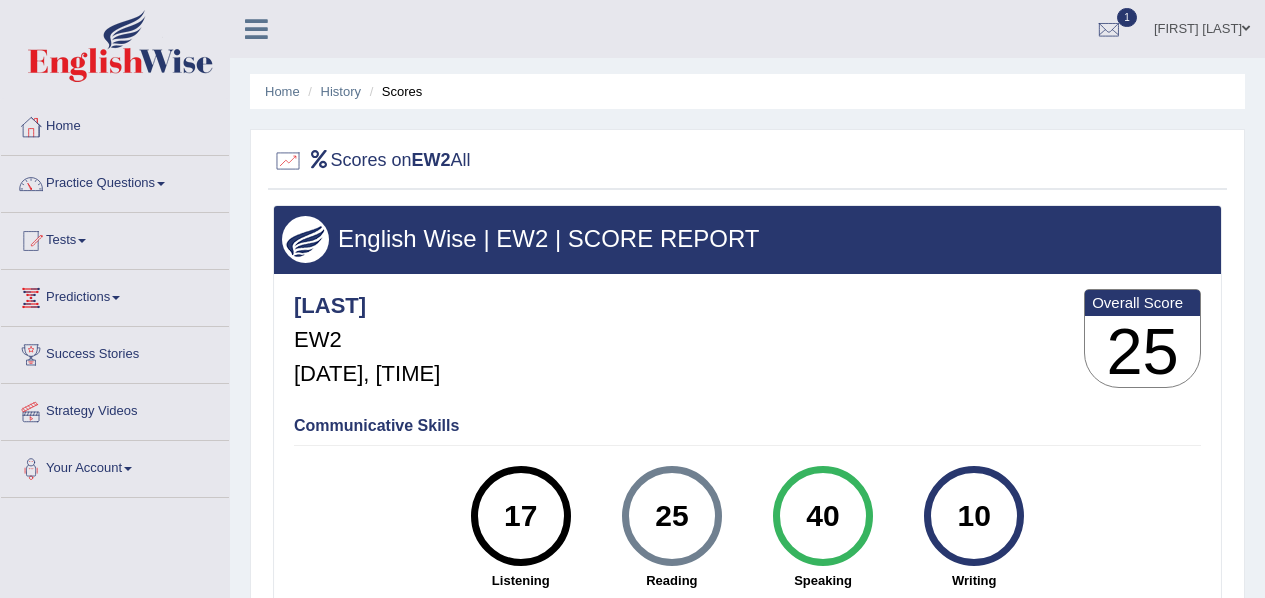 scroll, scrollTop: 0, scrollLeft: 0, axis: both 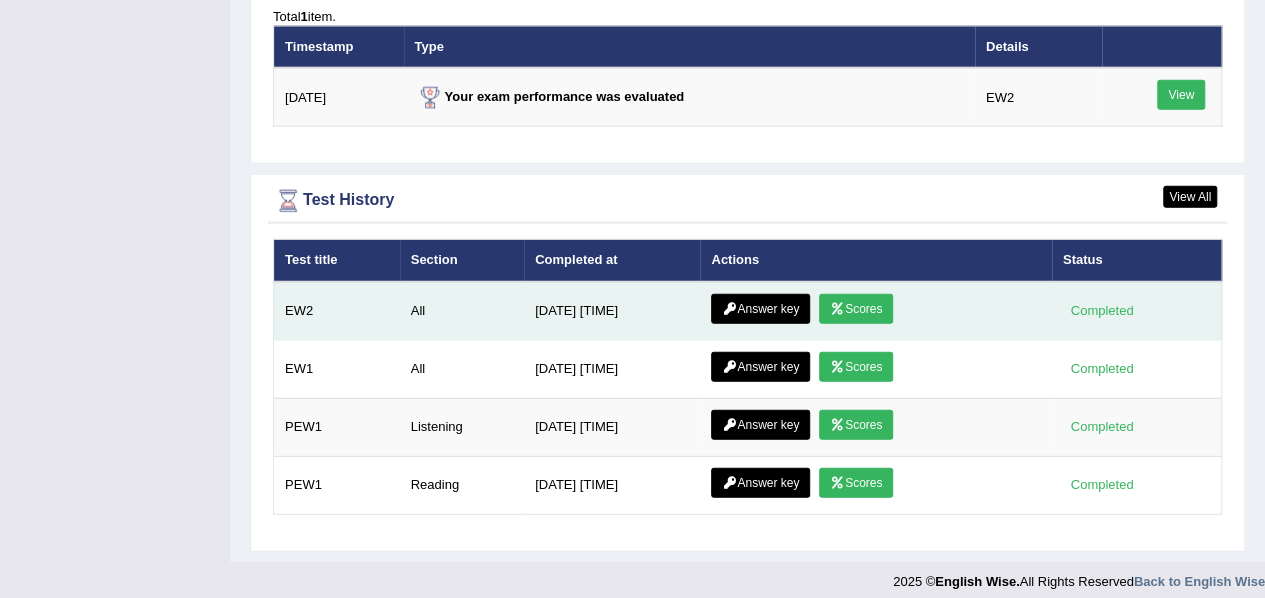 click on "Scores" at bounding box center (856, 309) 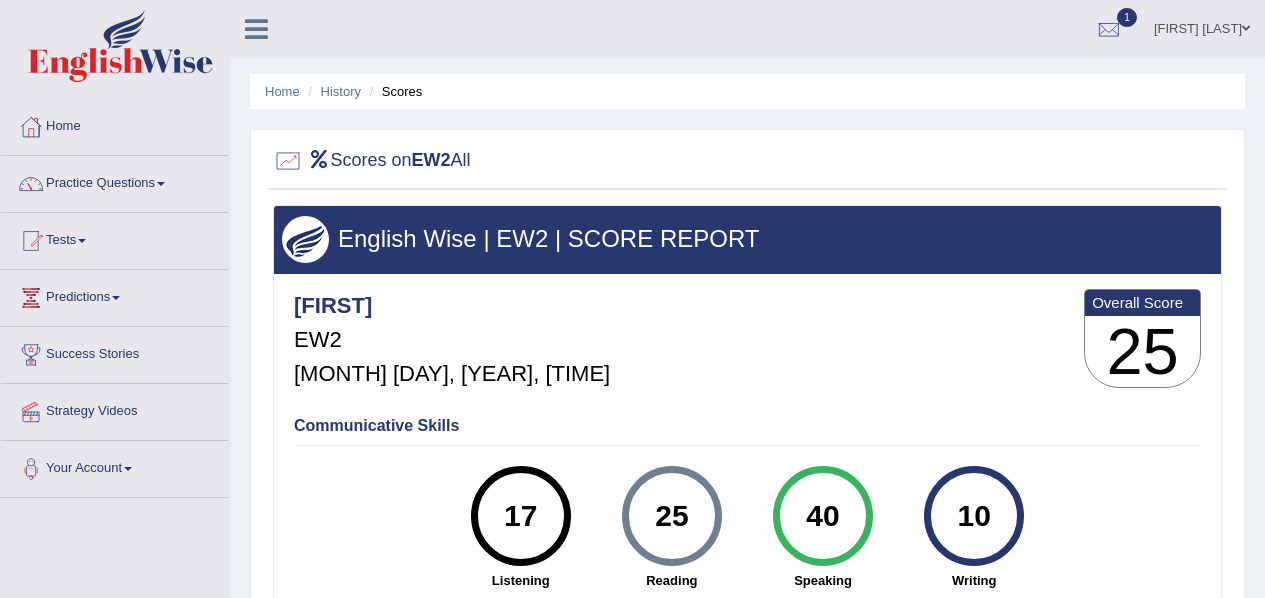 scroll, scrollTop: 0, scrollLeft: 0, axis: both 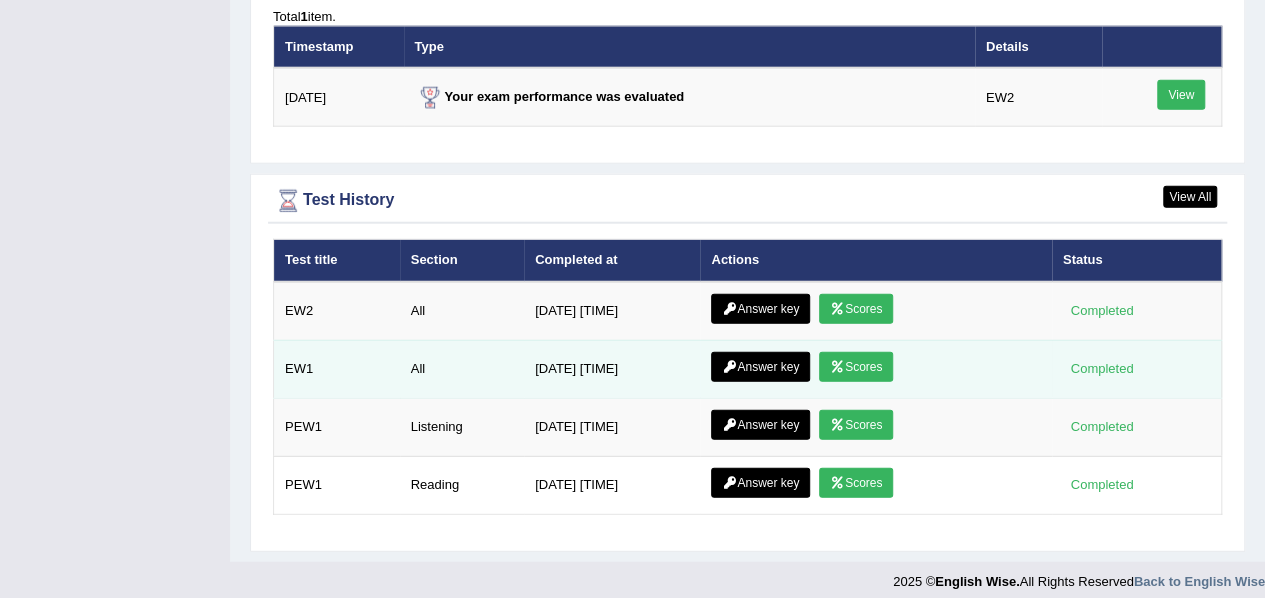 click on "Scores" at bounding box center (856, 367) 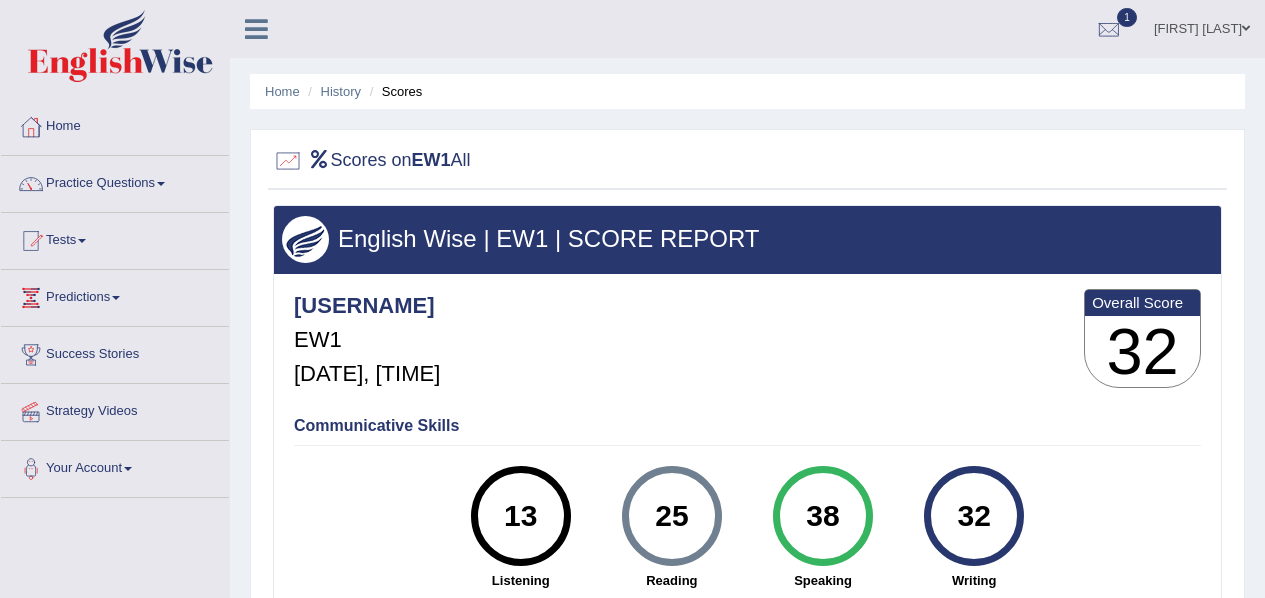 scroll, scrollTop: 0, scrollLeft: 0, axis: both 